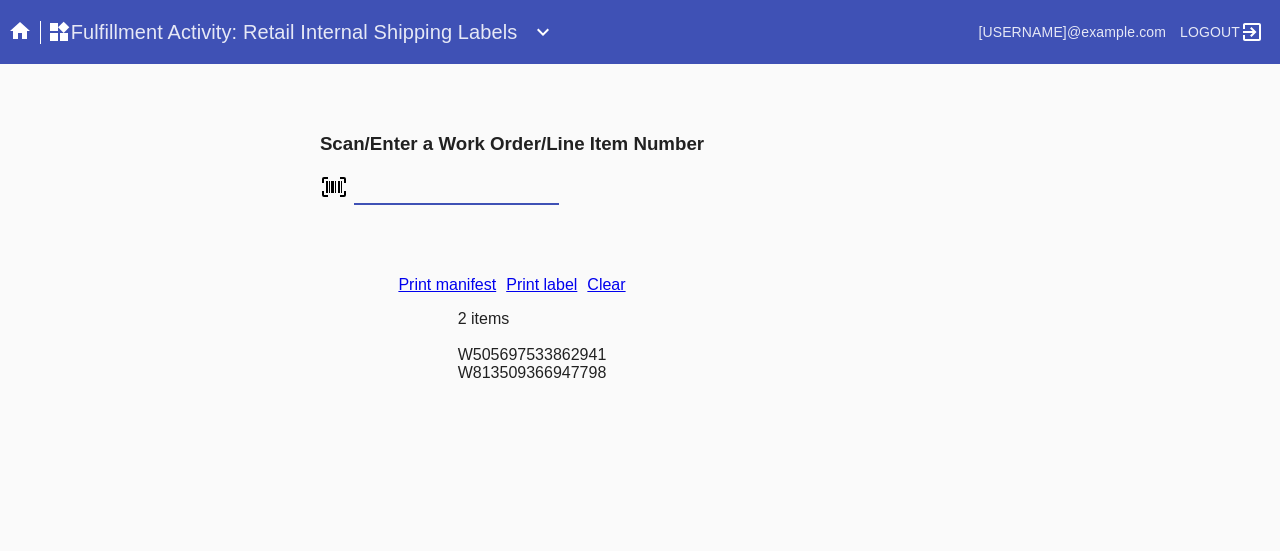 scroll, scrollTop: 0, scrollLeft: 0, axis: both 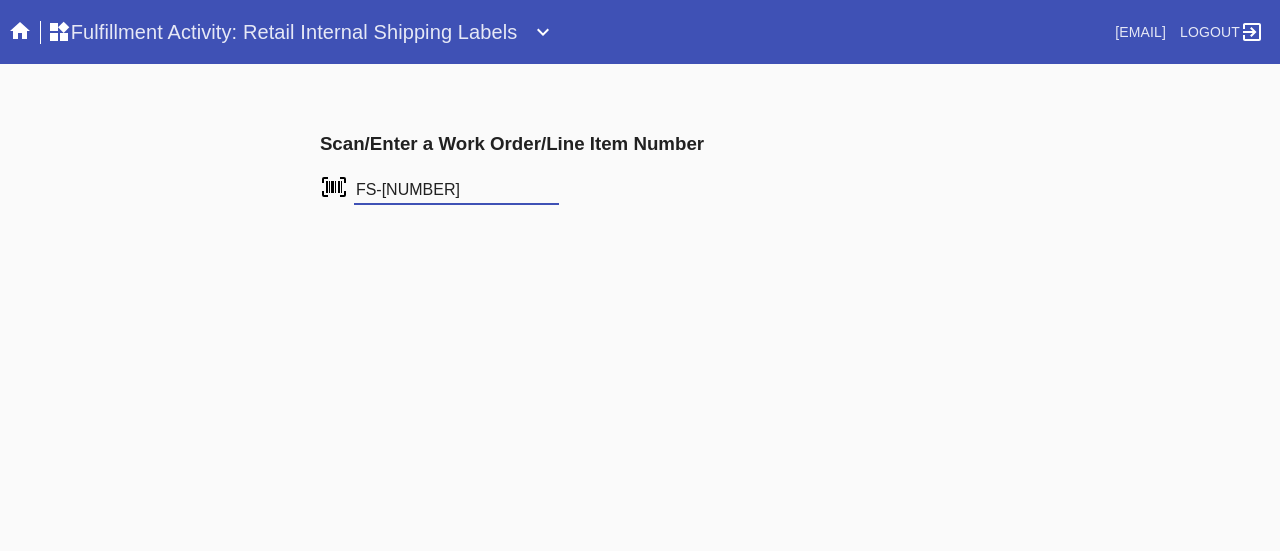 type on "FS-792242791" 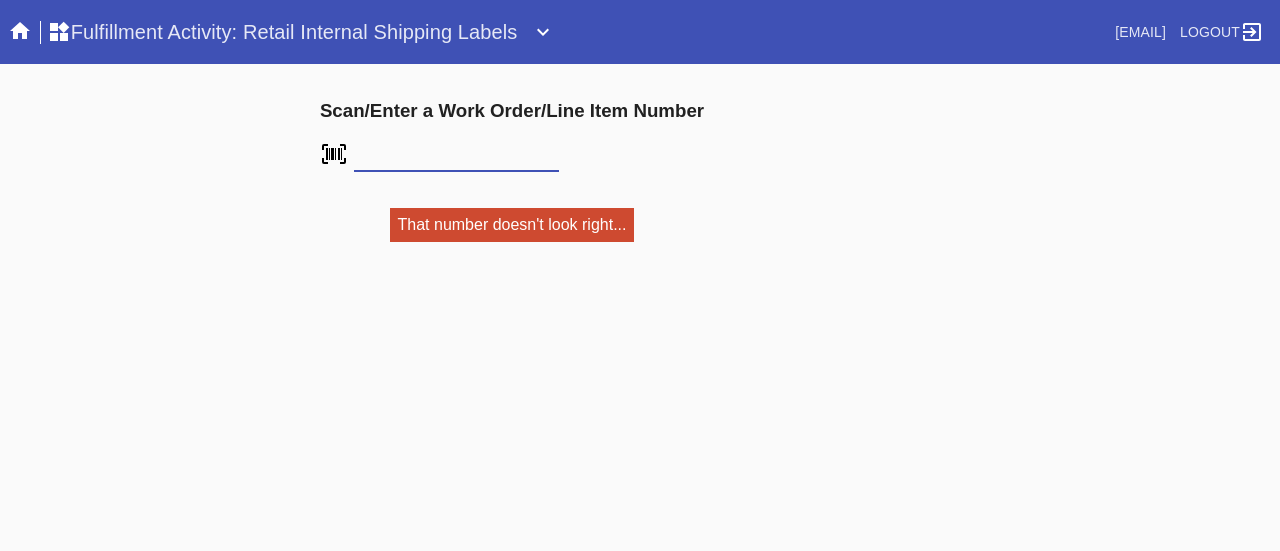 scroll, scrollTop: 0, scrollLeft: 0, axis: both 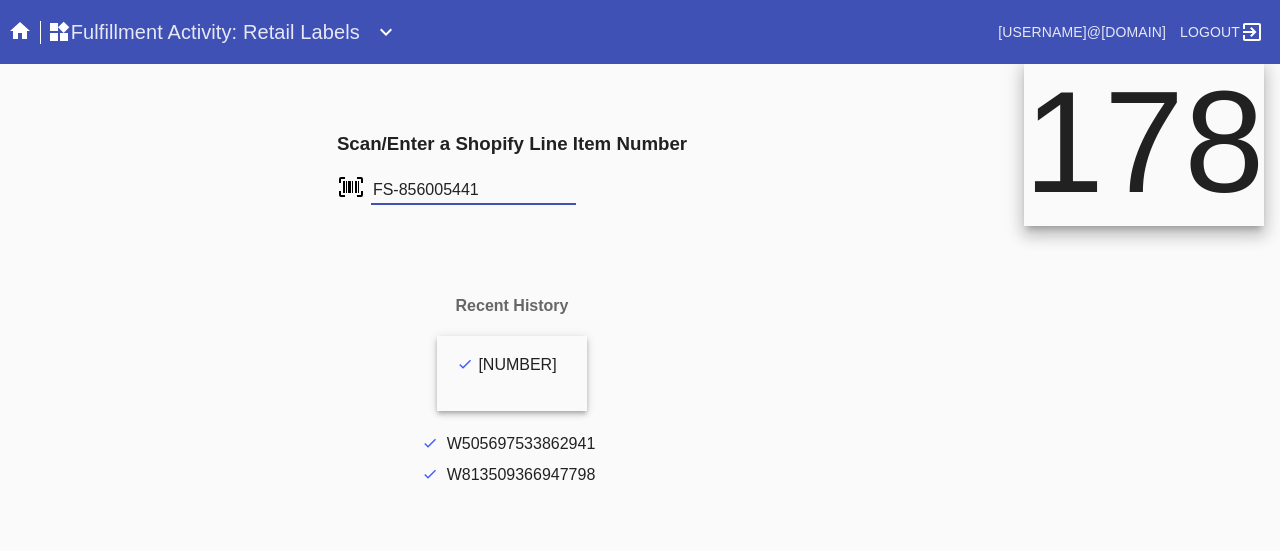type on "FS-856005441" 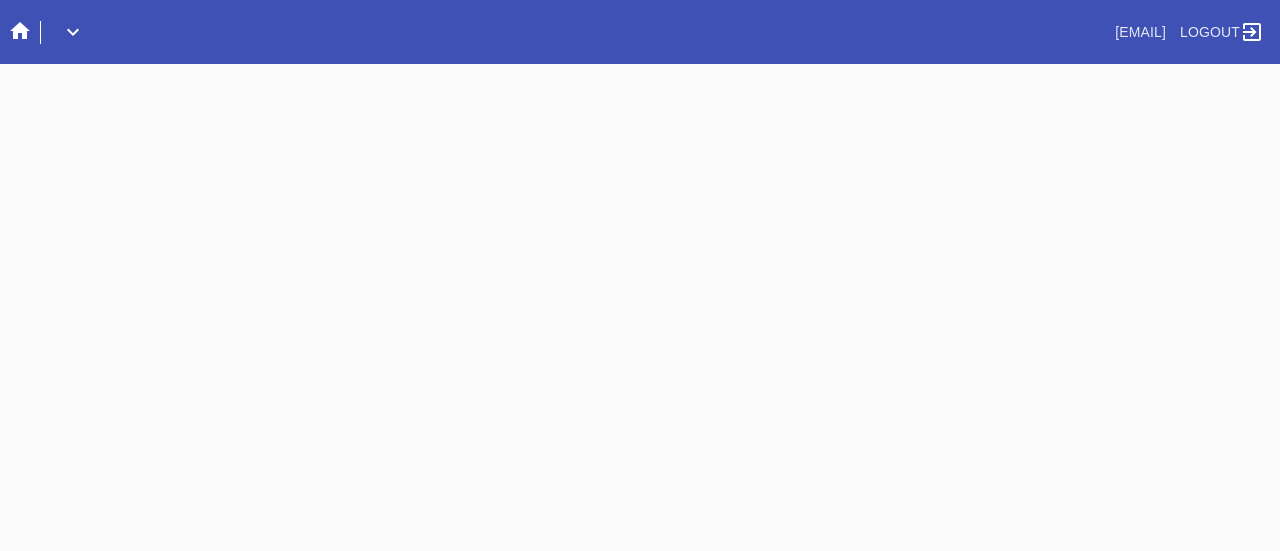 scroll, scrollTop: 0, scrollLeft: 0, axis: both 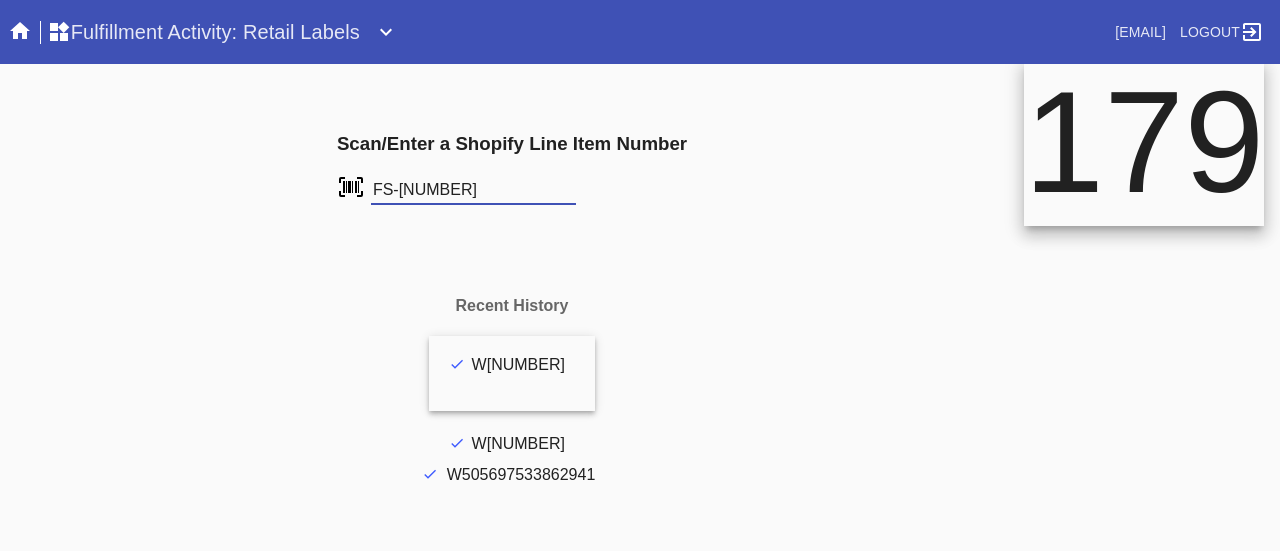 type on "FS-889775090" 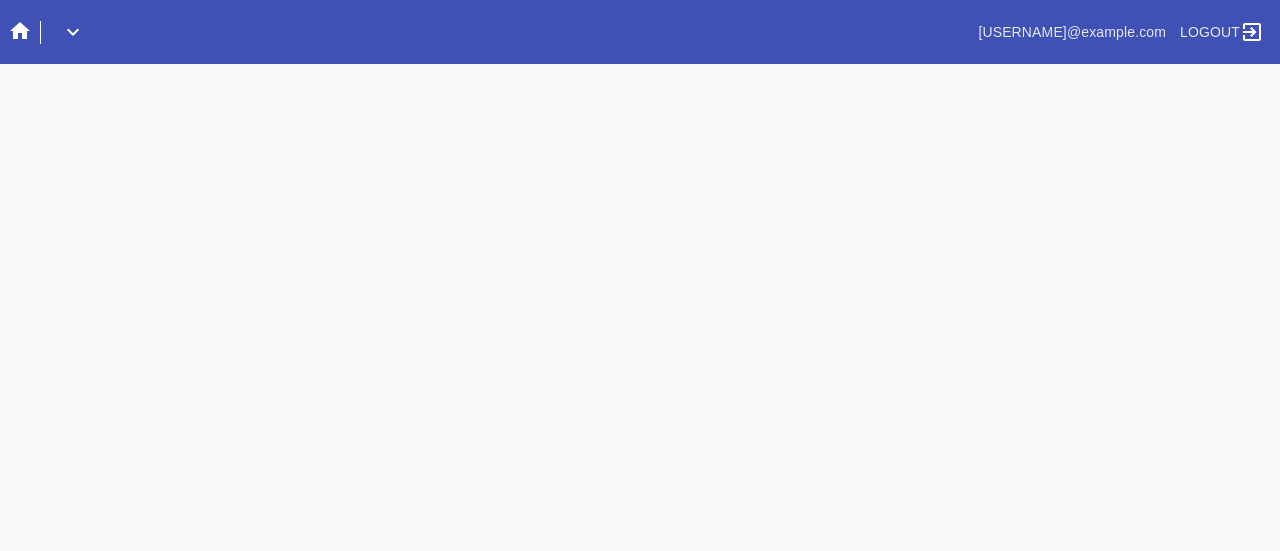 scroll, scrollTop: 0, scrollLeft: 0, axis: both 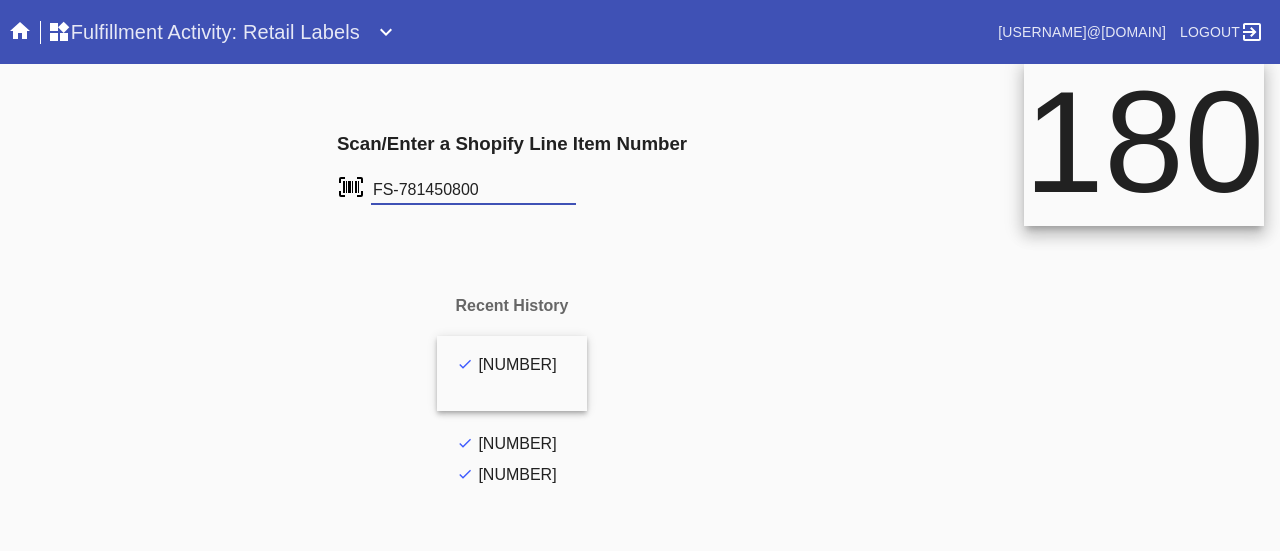 type on "FS-781450800" 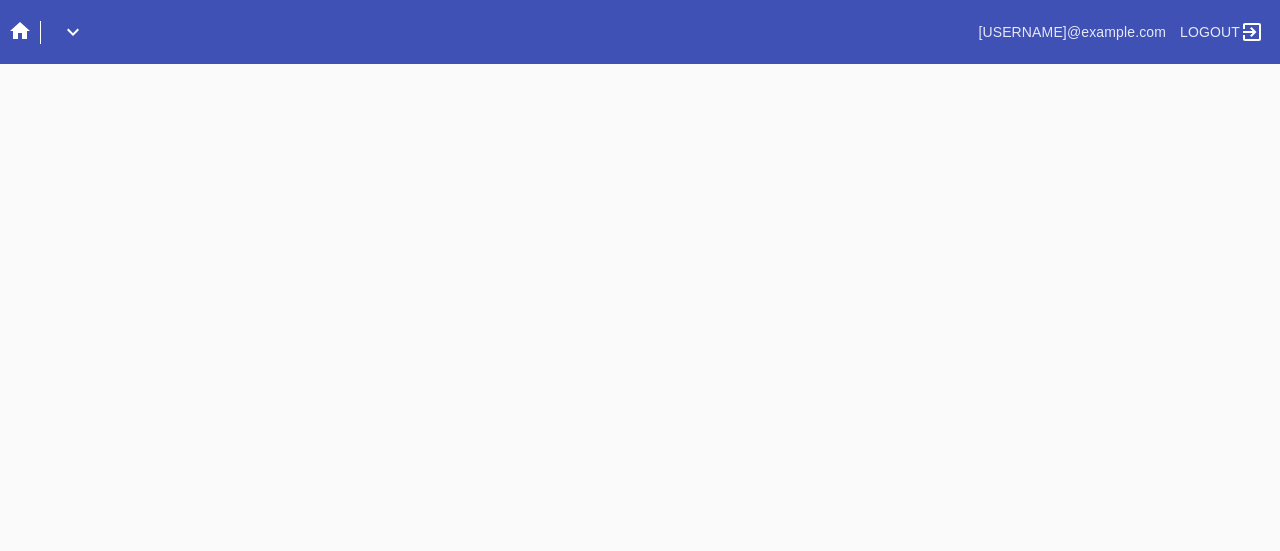 scroll, scrollTop: 0, scrollLeft: 0, axis: both 